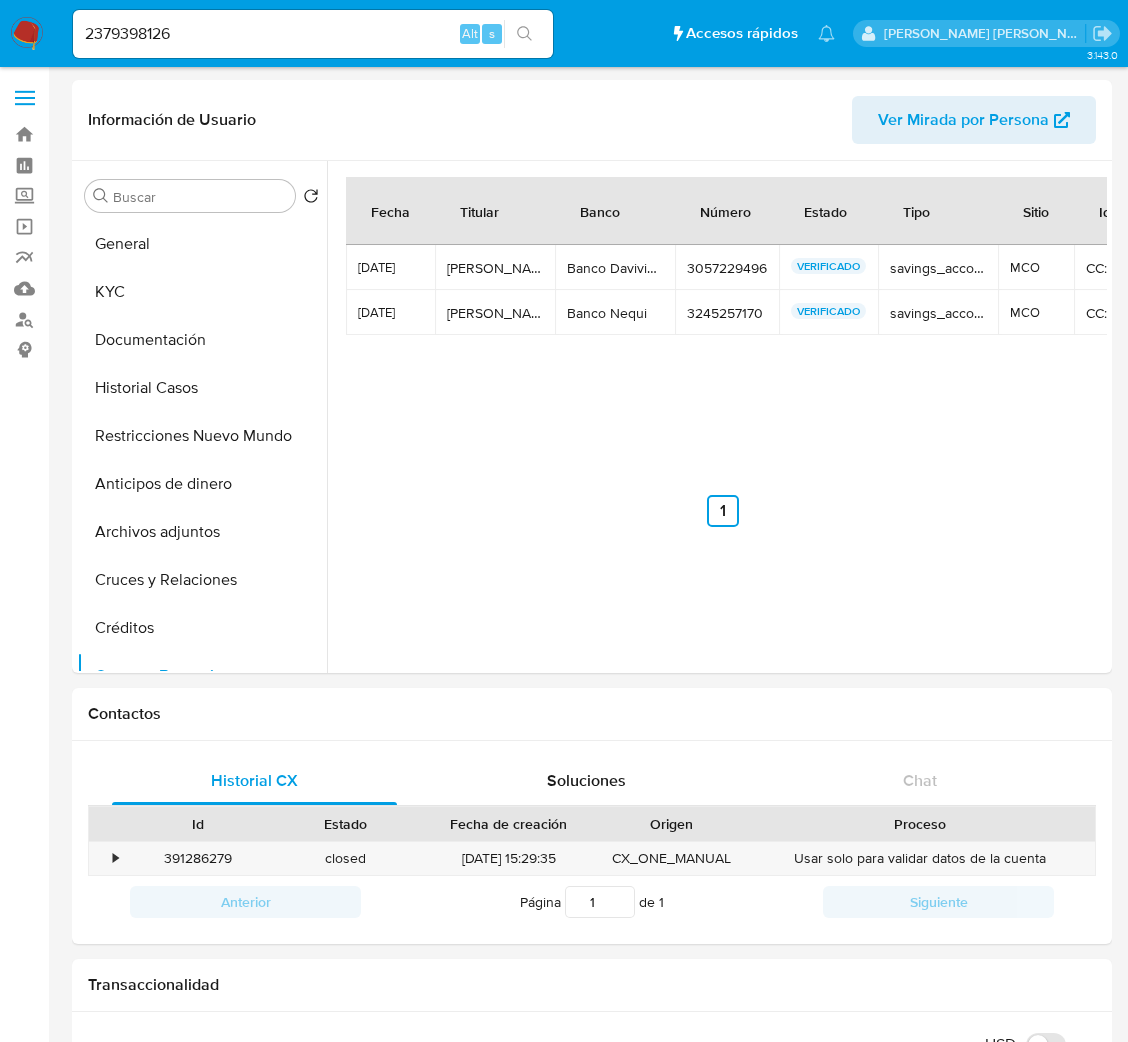 select on "10" 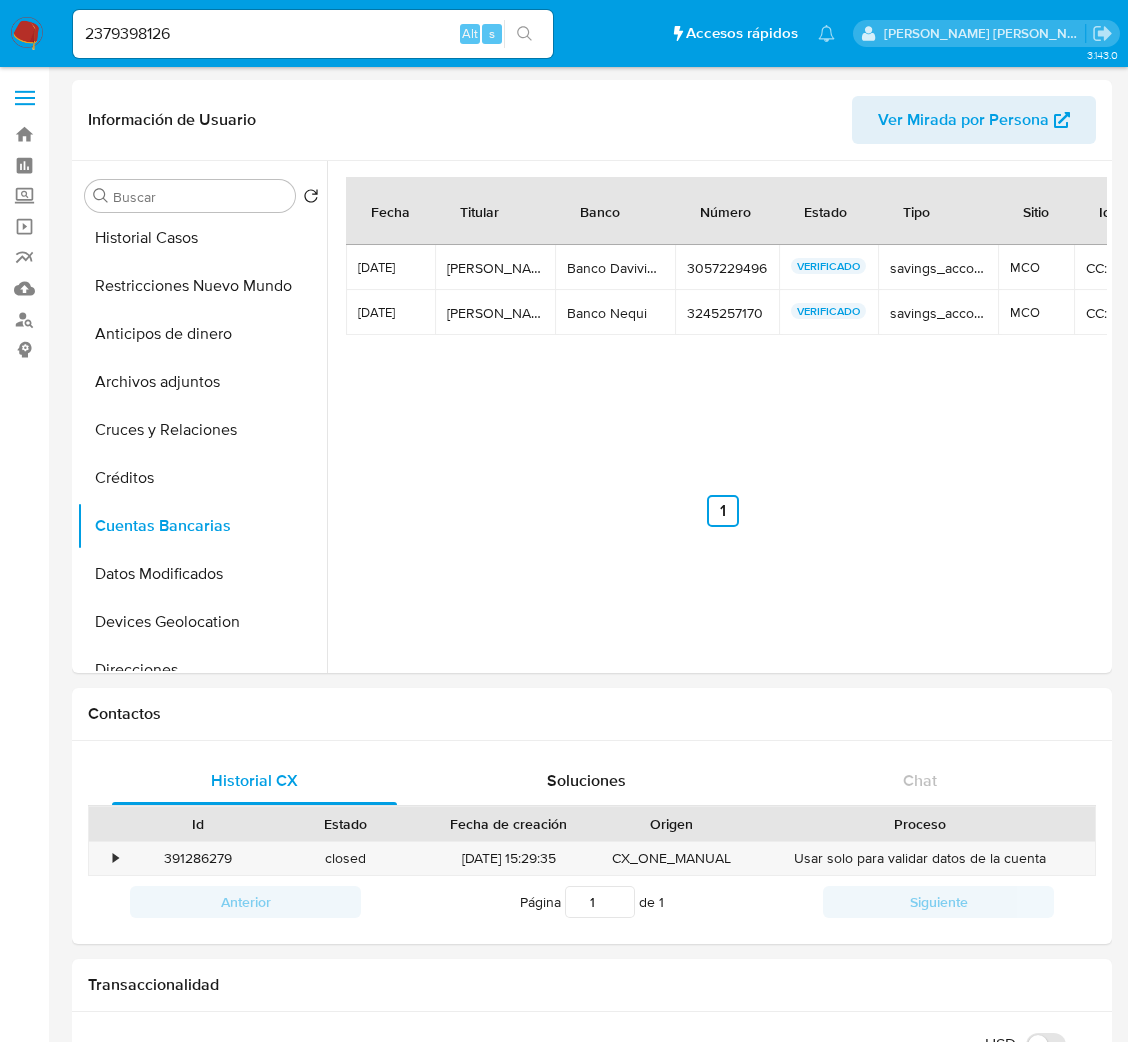 click on "2379398126" at bounding box center [313, 34] 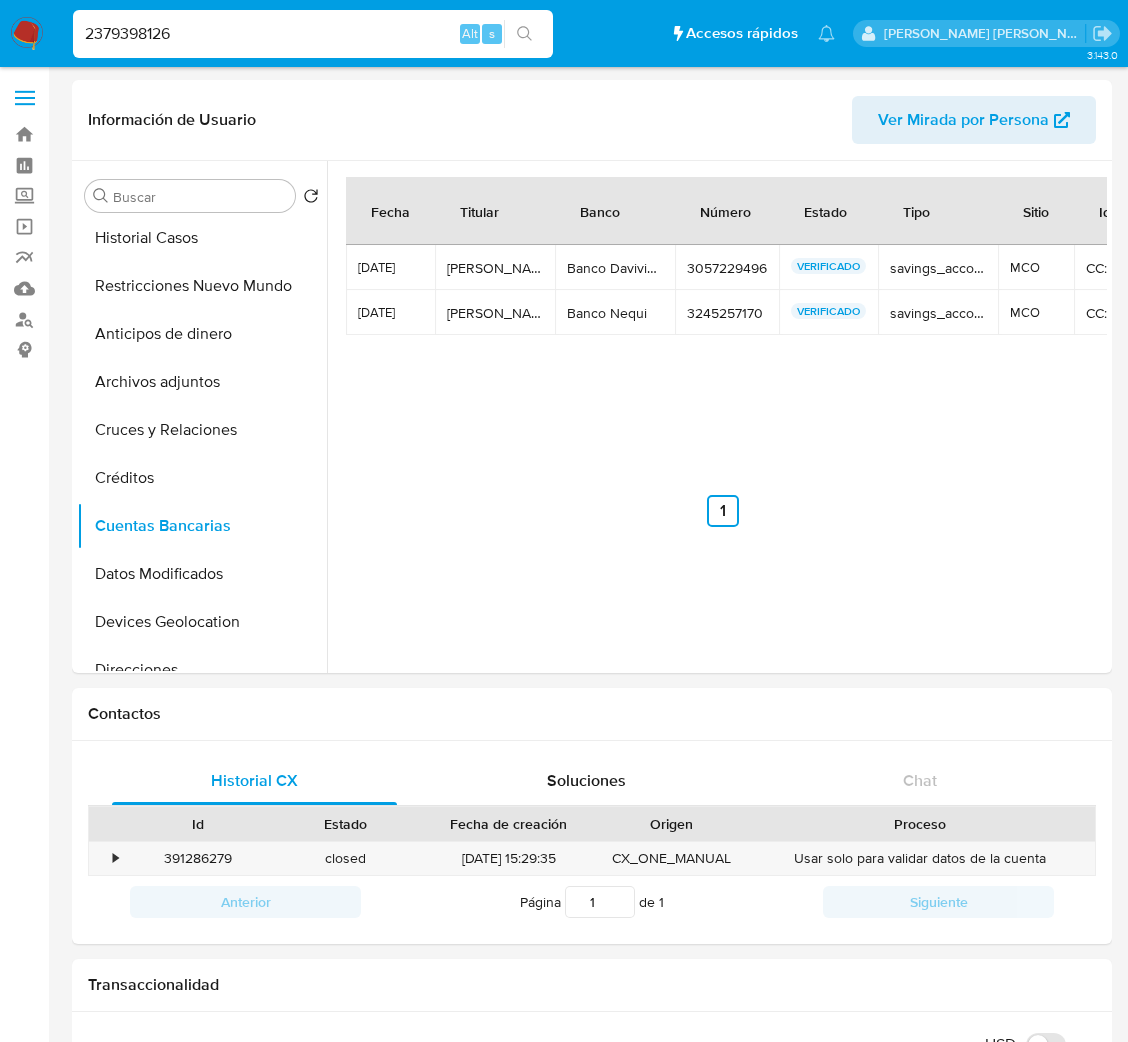 click on "2379398126" at bounding box center [313, 34] 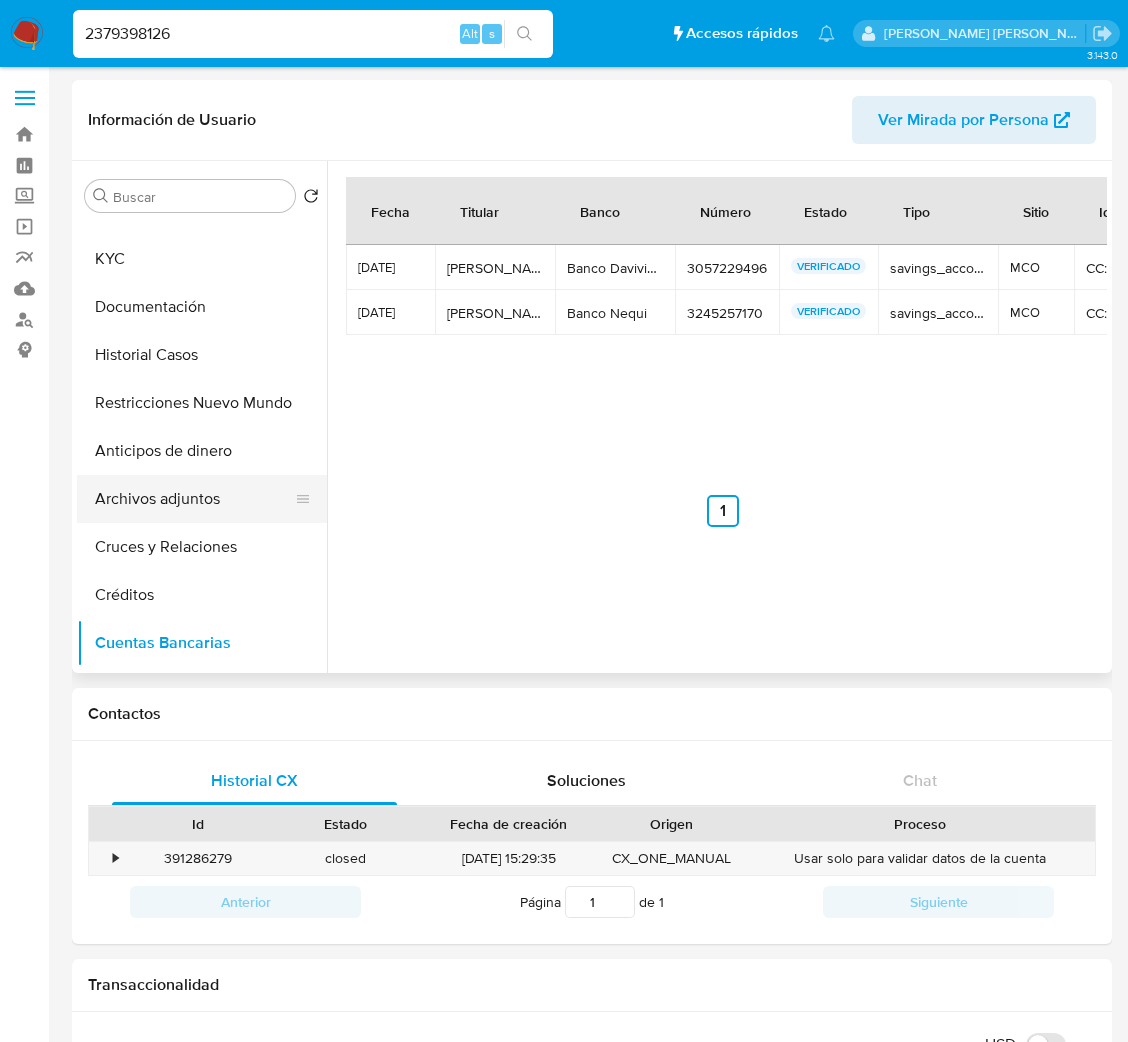 scroll, scrollTop: 0, scrollLeft: 0, axis: both 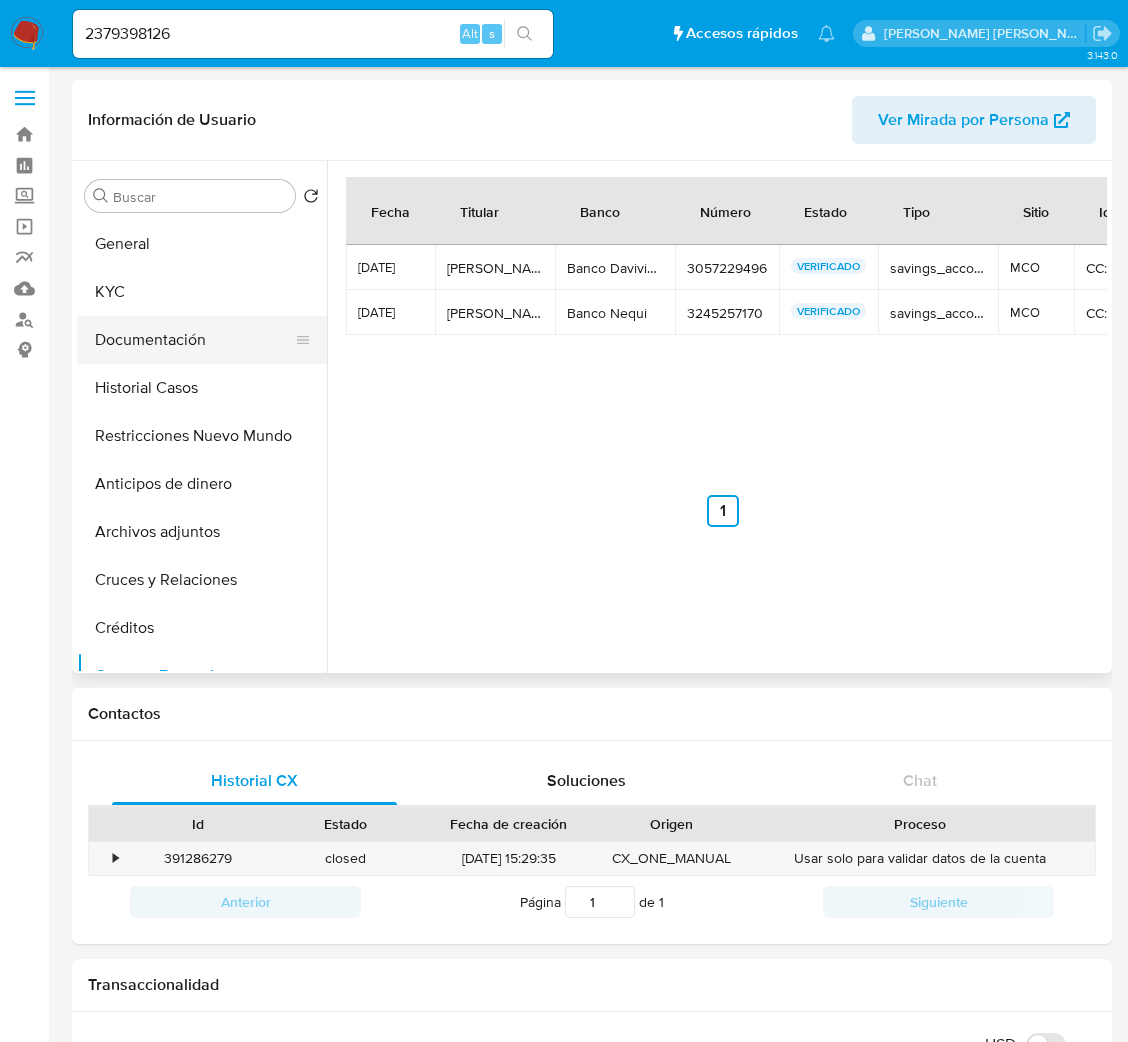 click on "Documentación" at bounding box center [194, 340] 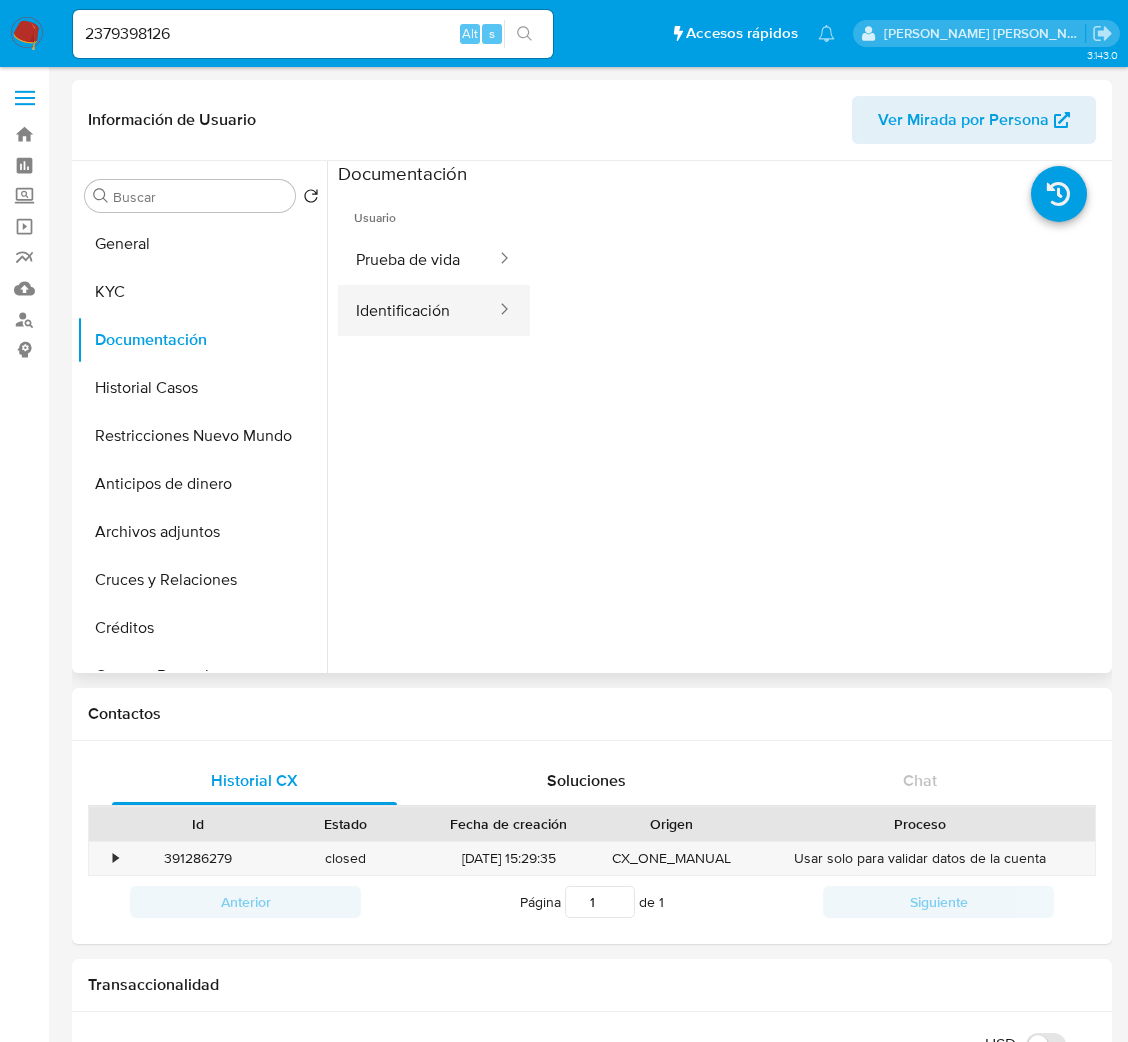 click on "Identificación" at bounding box center (418, 310) 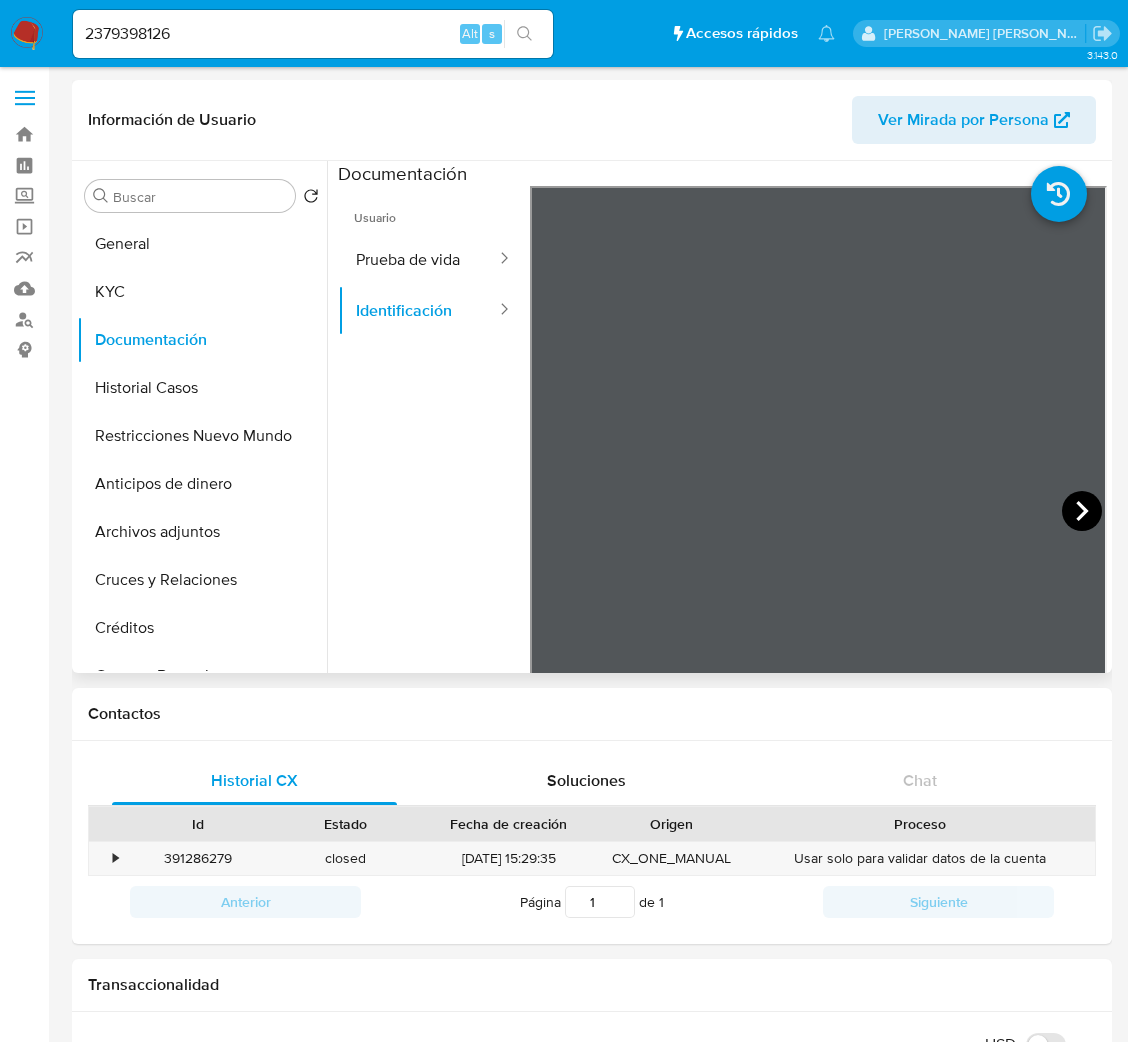 click 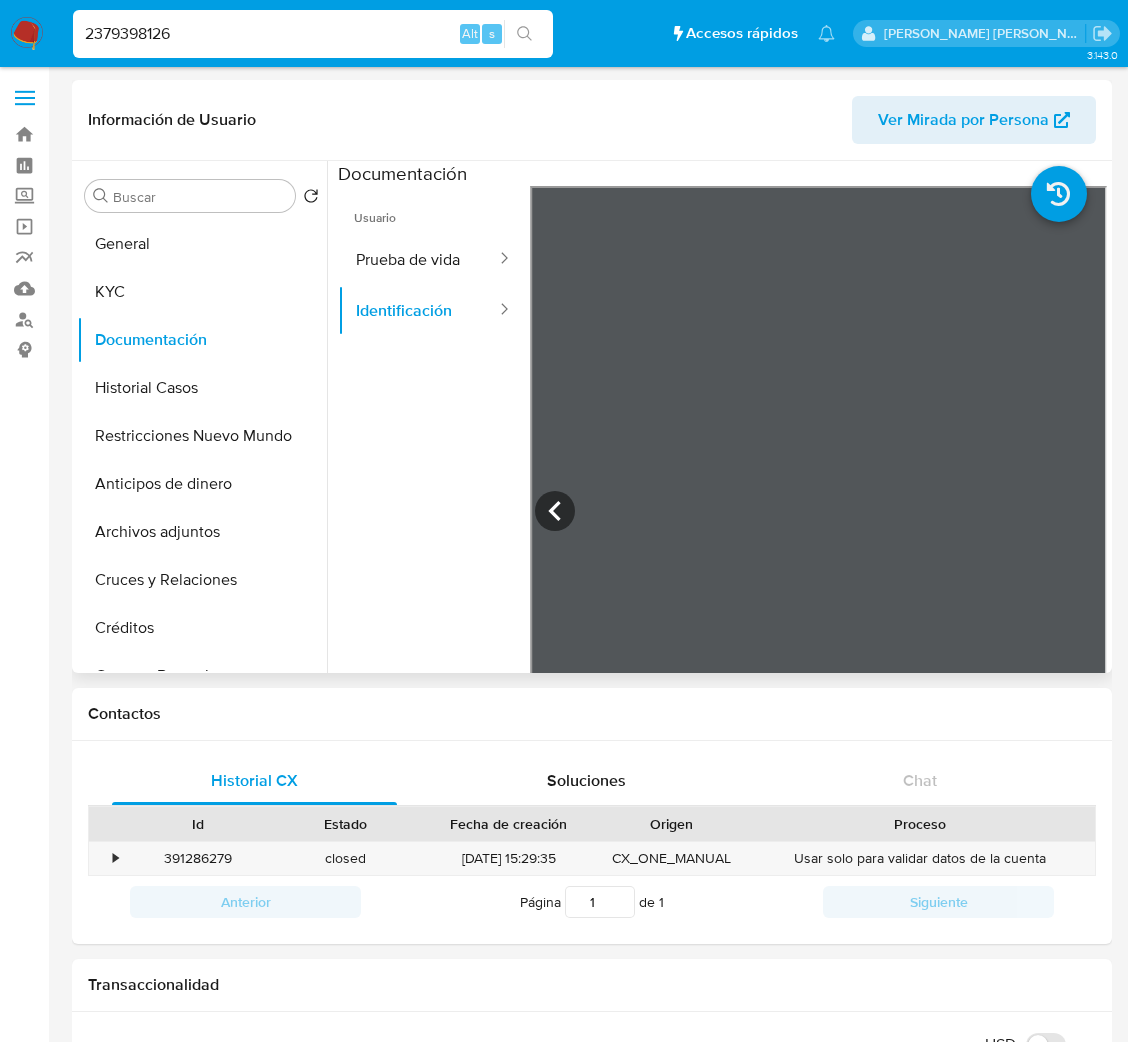 click on "2379398126" at bounding box center (313, 34) 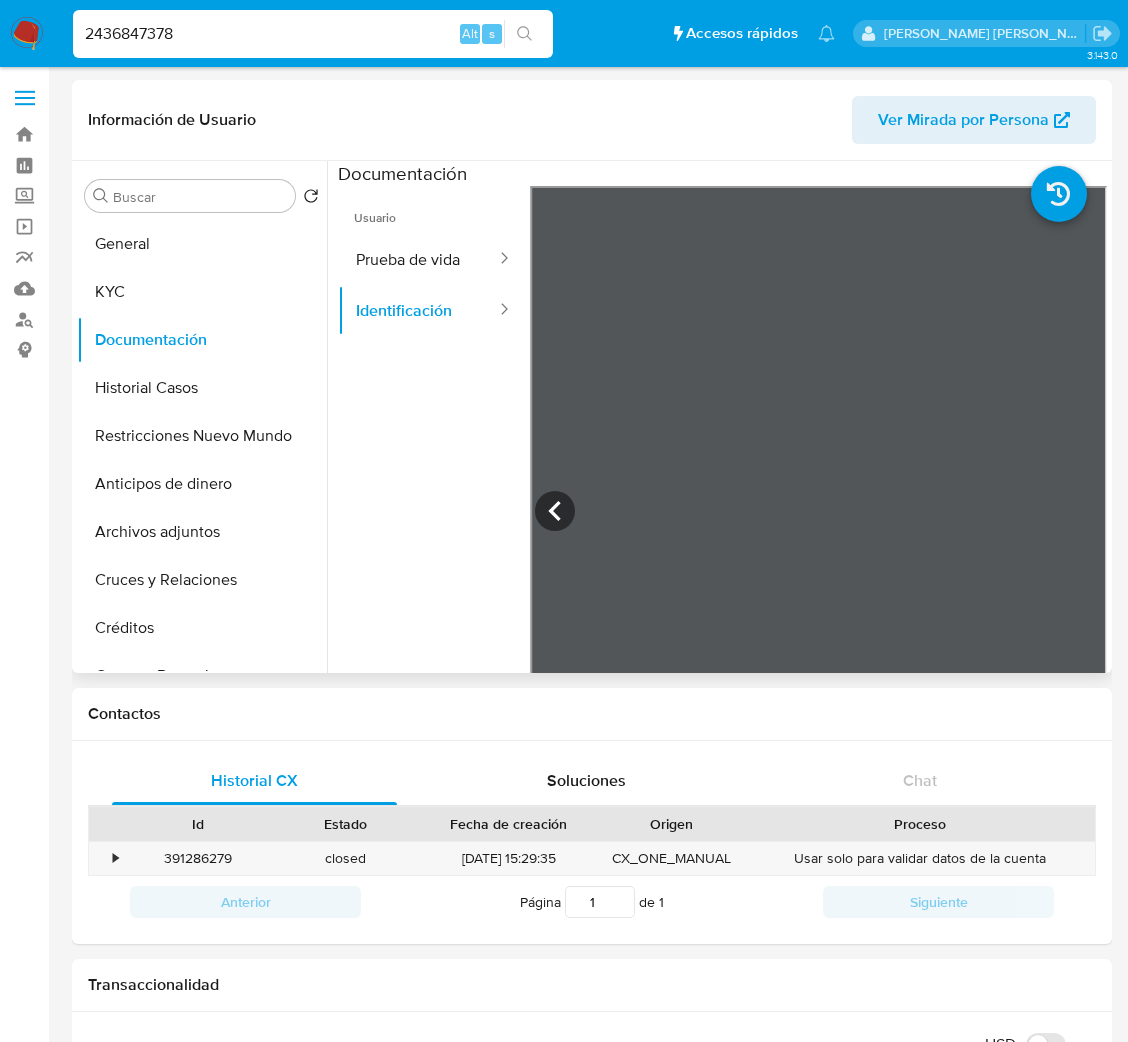 type on "2436847378" 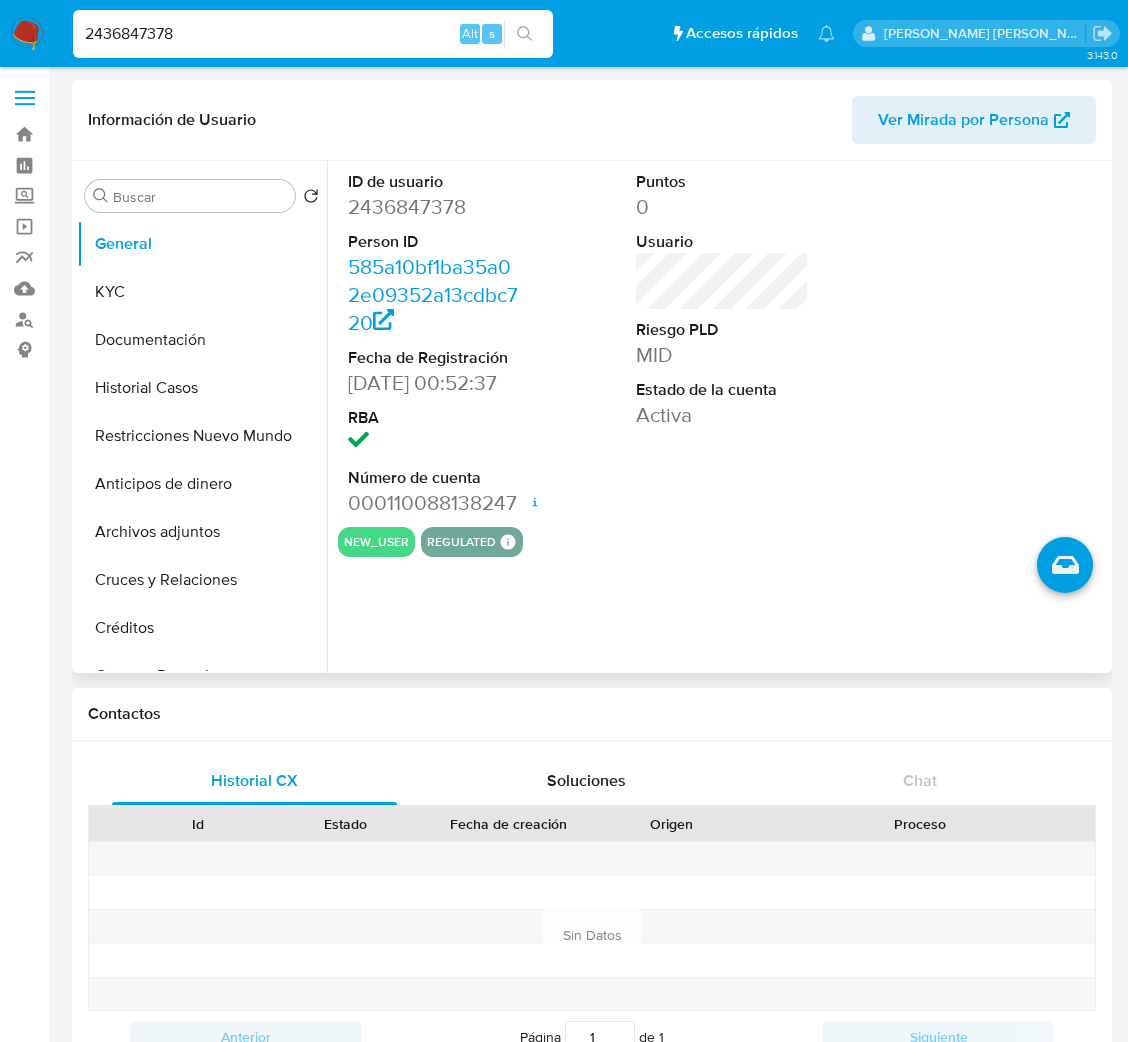 select on "10" 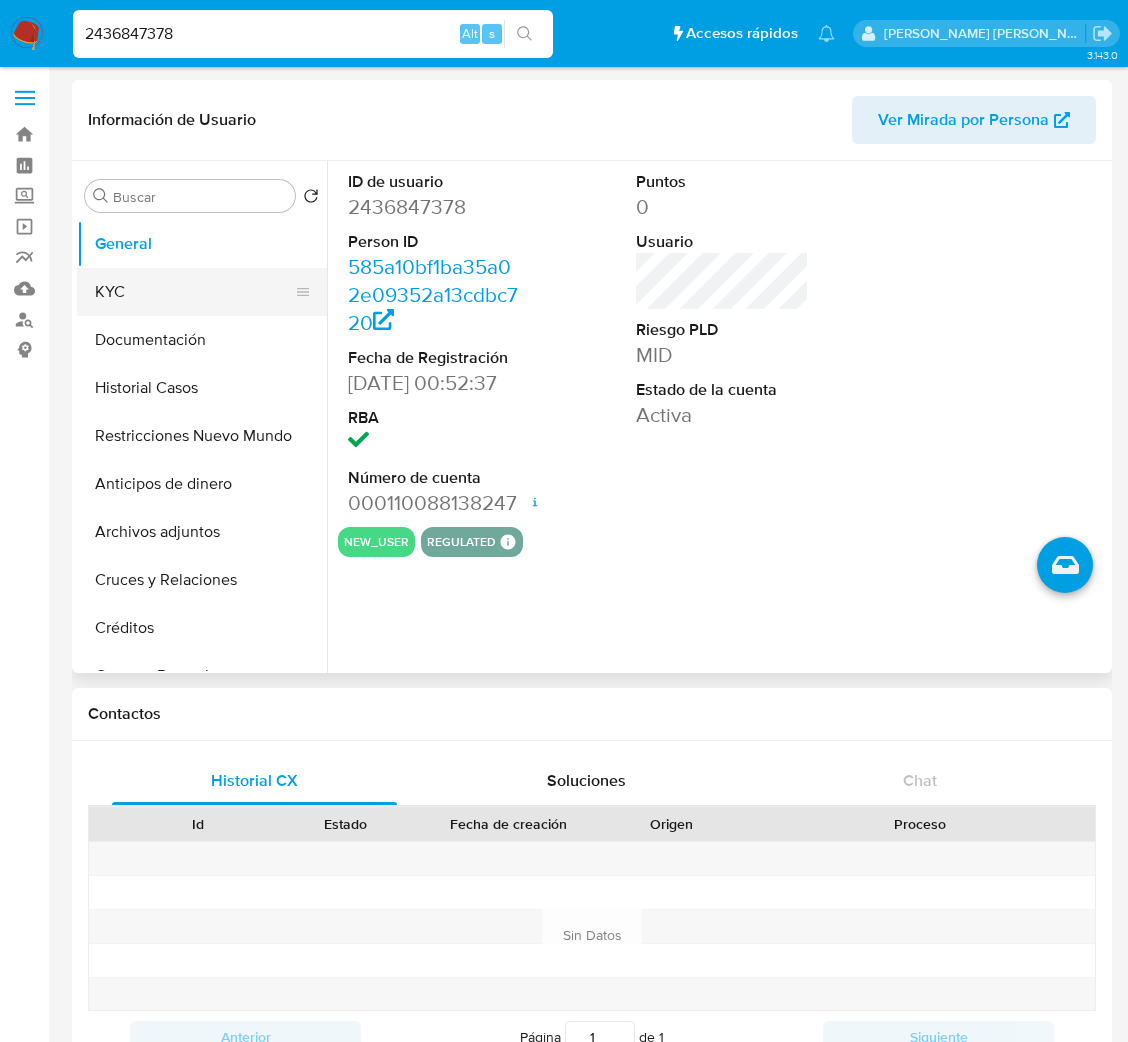 click on "KYC" at bounding box center [194, 292] 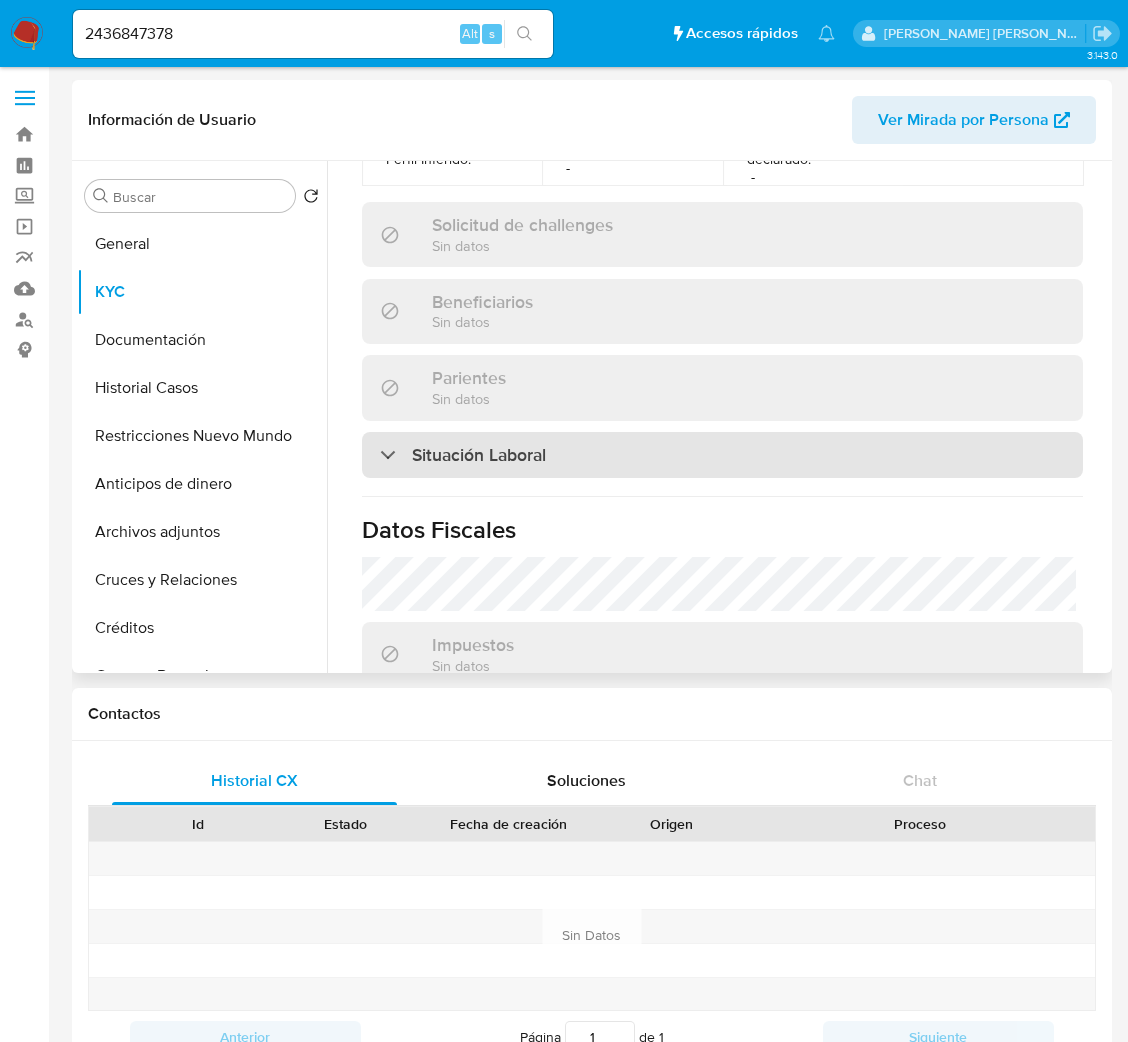 scroll, scrollTop: 899, scrollLeft: 0, axis: vertical 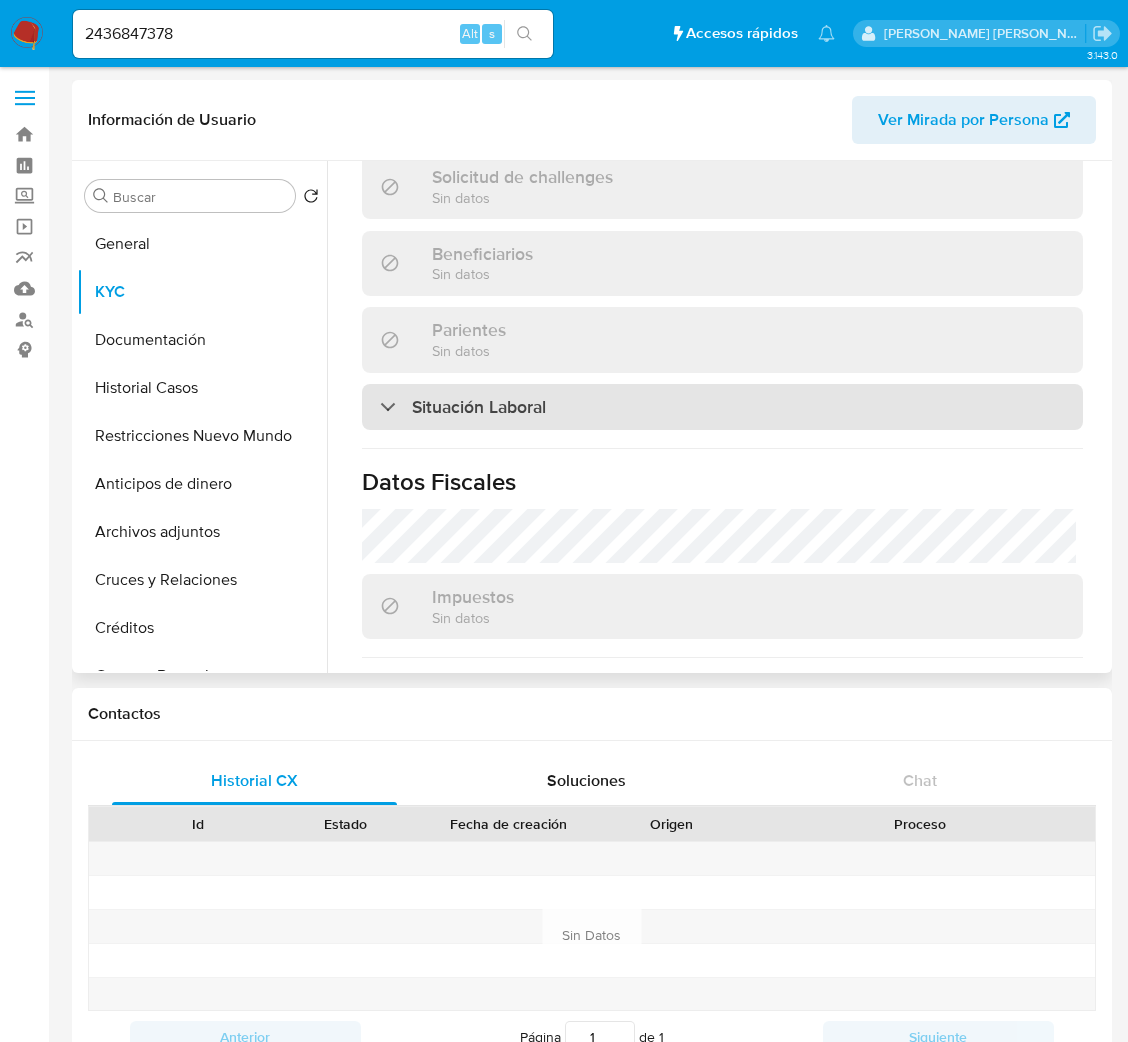 click on "Situación Laboral" at bounding box center [722, 407] 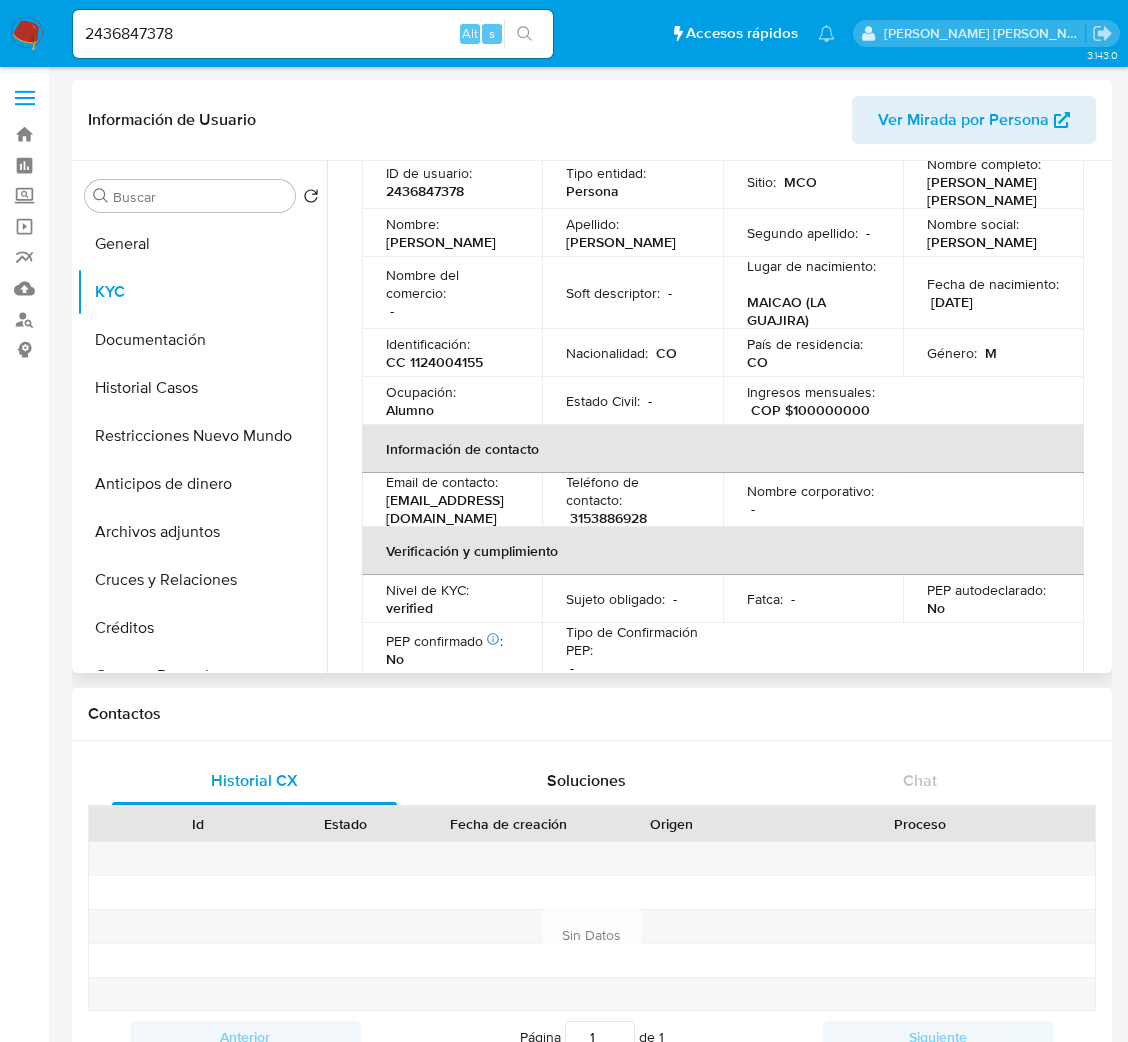 scroll, scrollTop: 0, scrollLeft: 0, axis: both 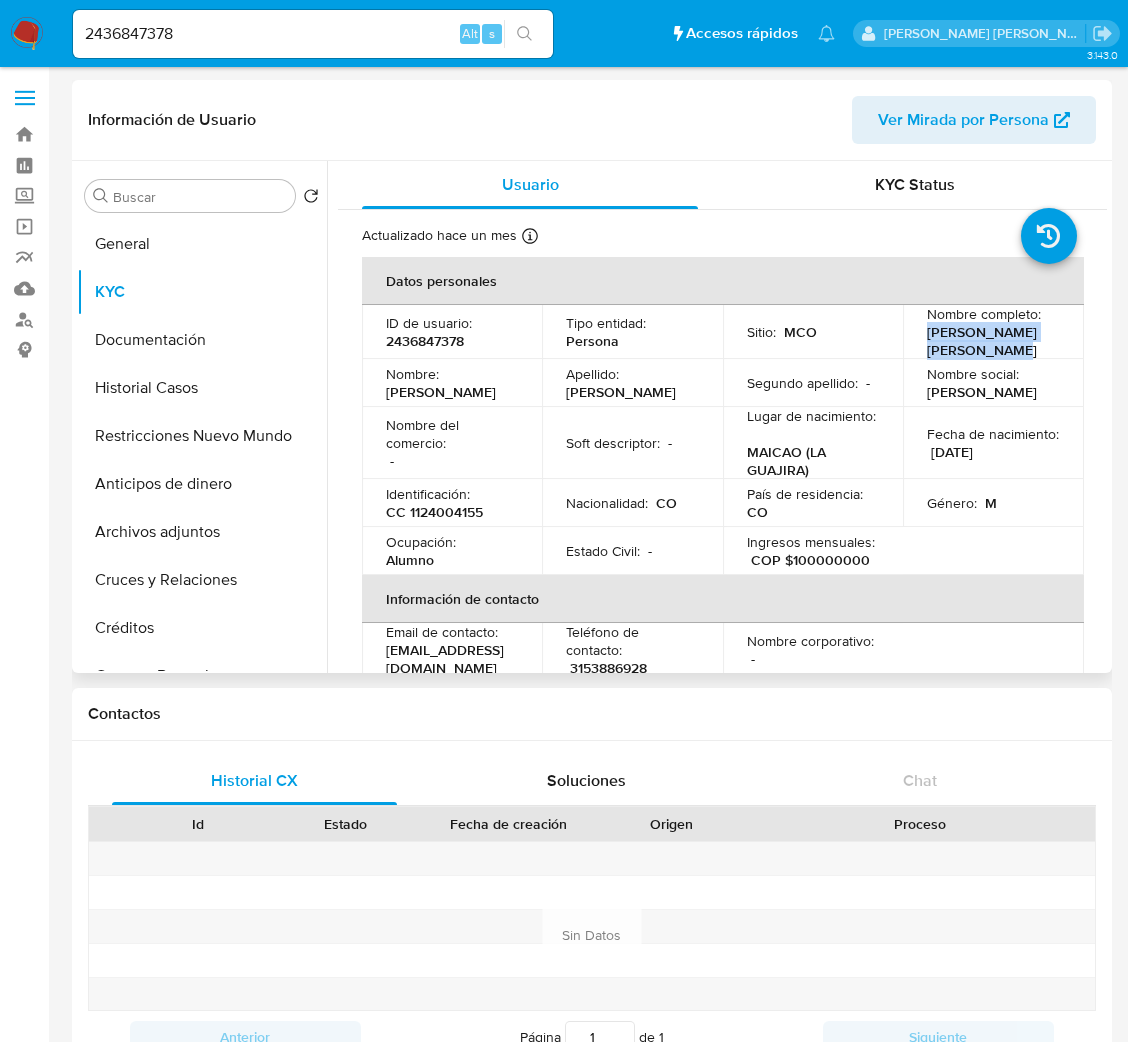 drag, startPoint x: 914, startPoint y: 333, endPoint x: 1007, endPoint y: 347, distance: 94.04786 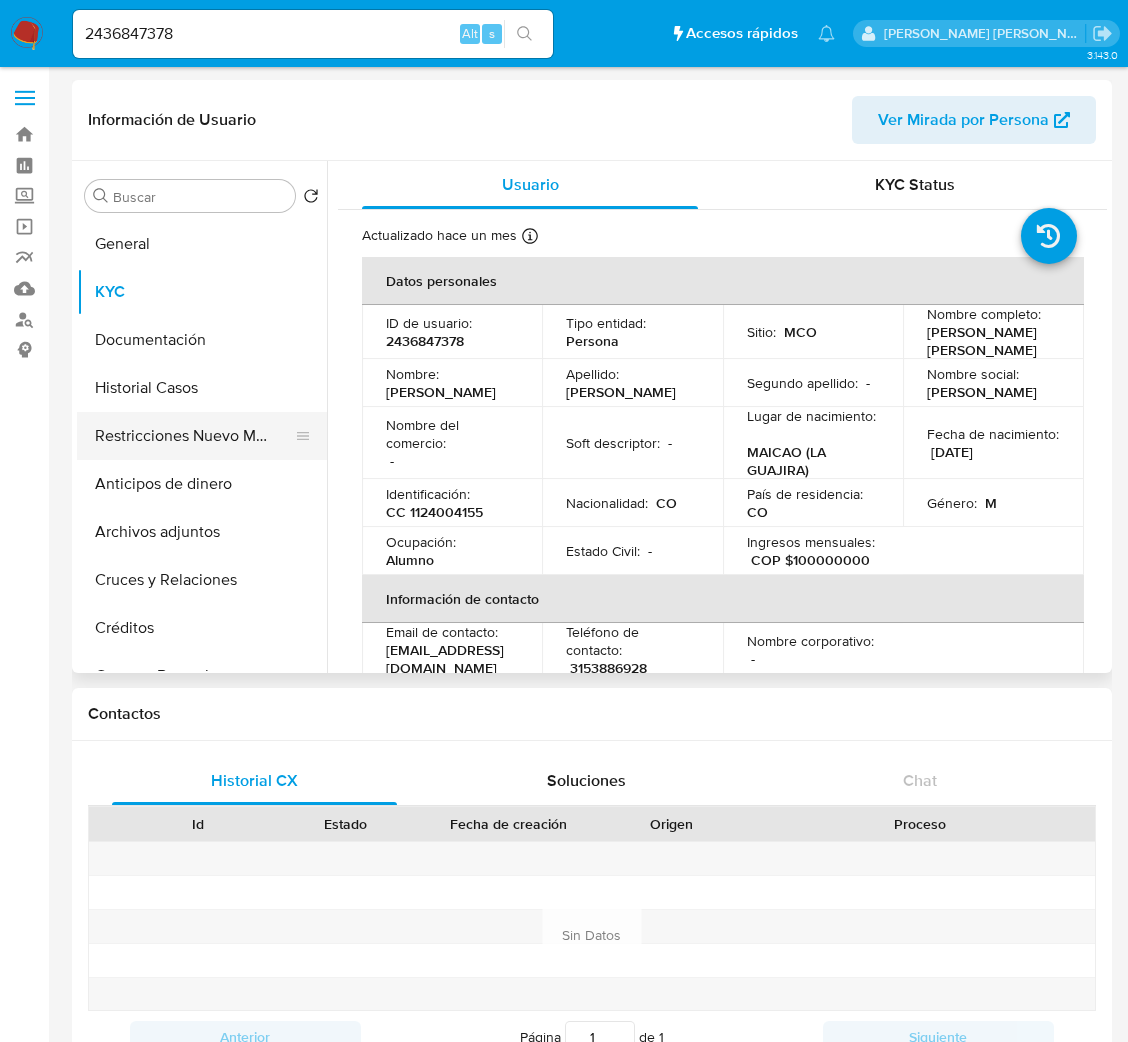 drag, startPoint x: 289, startPoint y: 360, endPoint x: 232, endPoint y: 417, distance: 80.610176 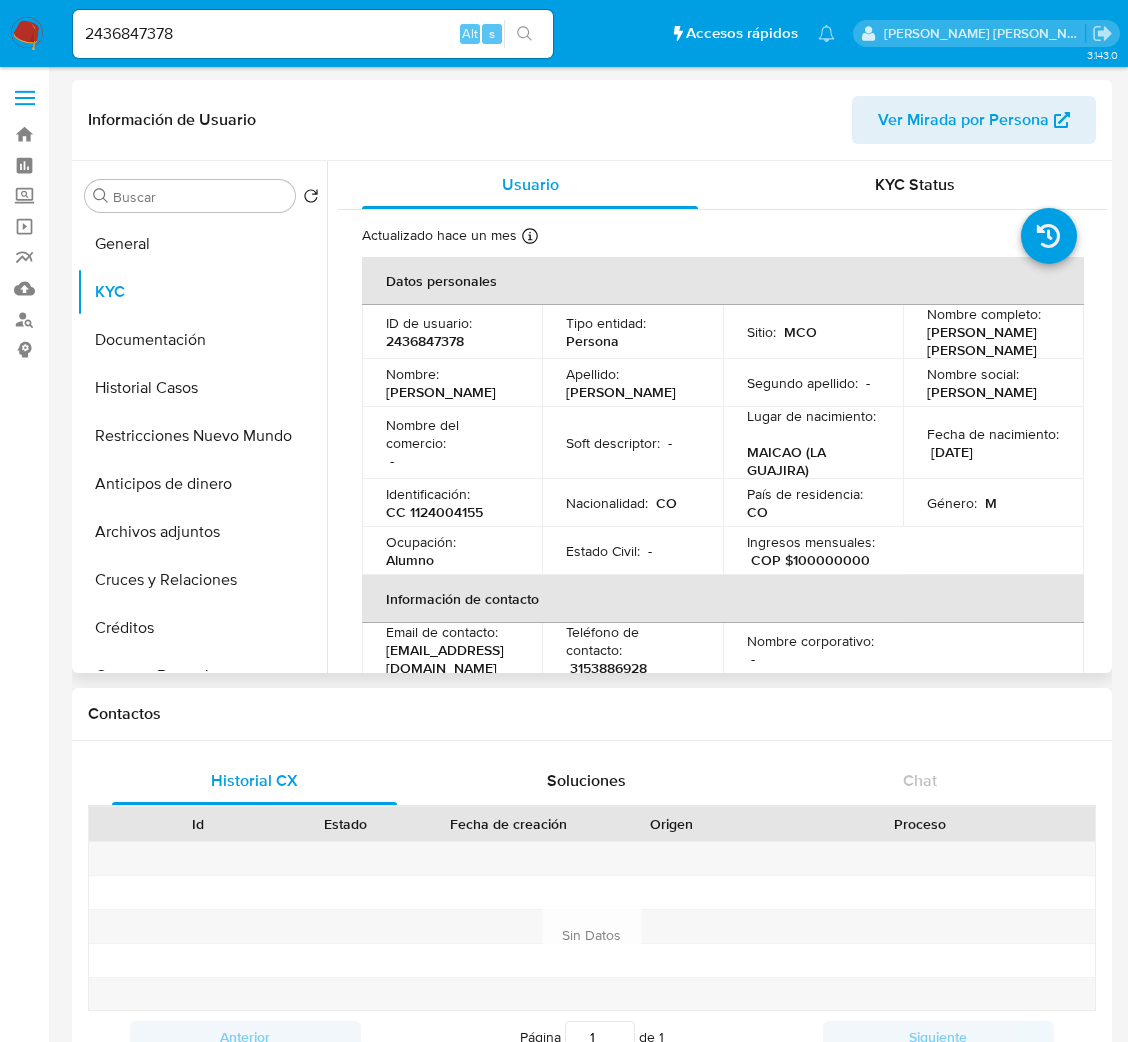 drag, startPoint x: 232, startPoint y: 417, endPoint x: 601, endPoint y: 114, distance: 477.46204 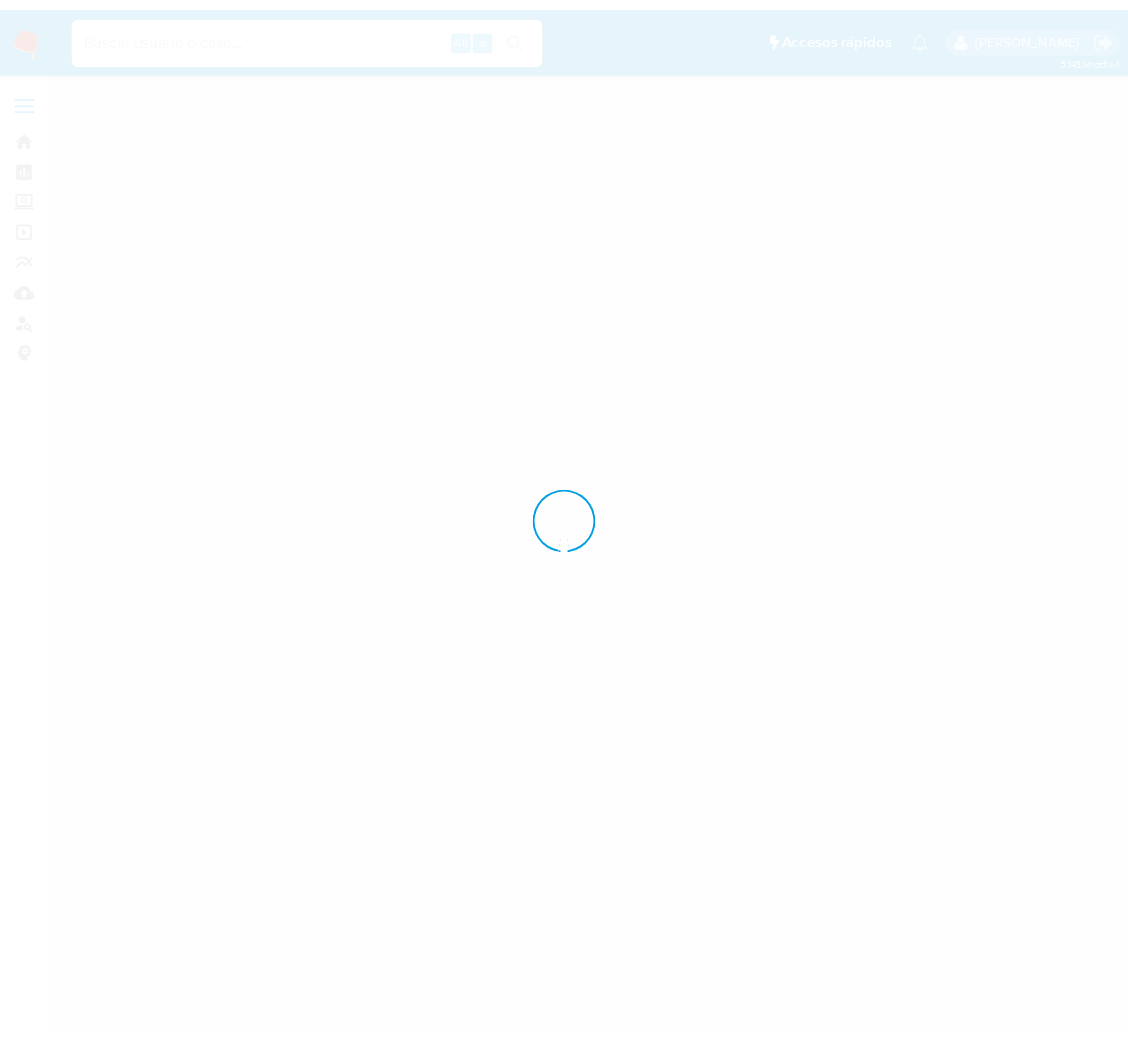 scroll, scrollTop: 0, scrollLeft: 0, axis: both 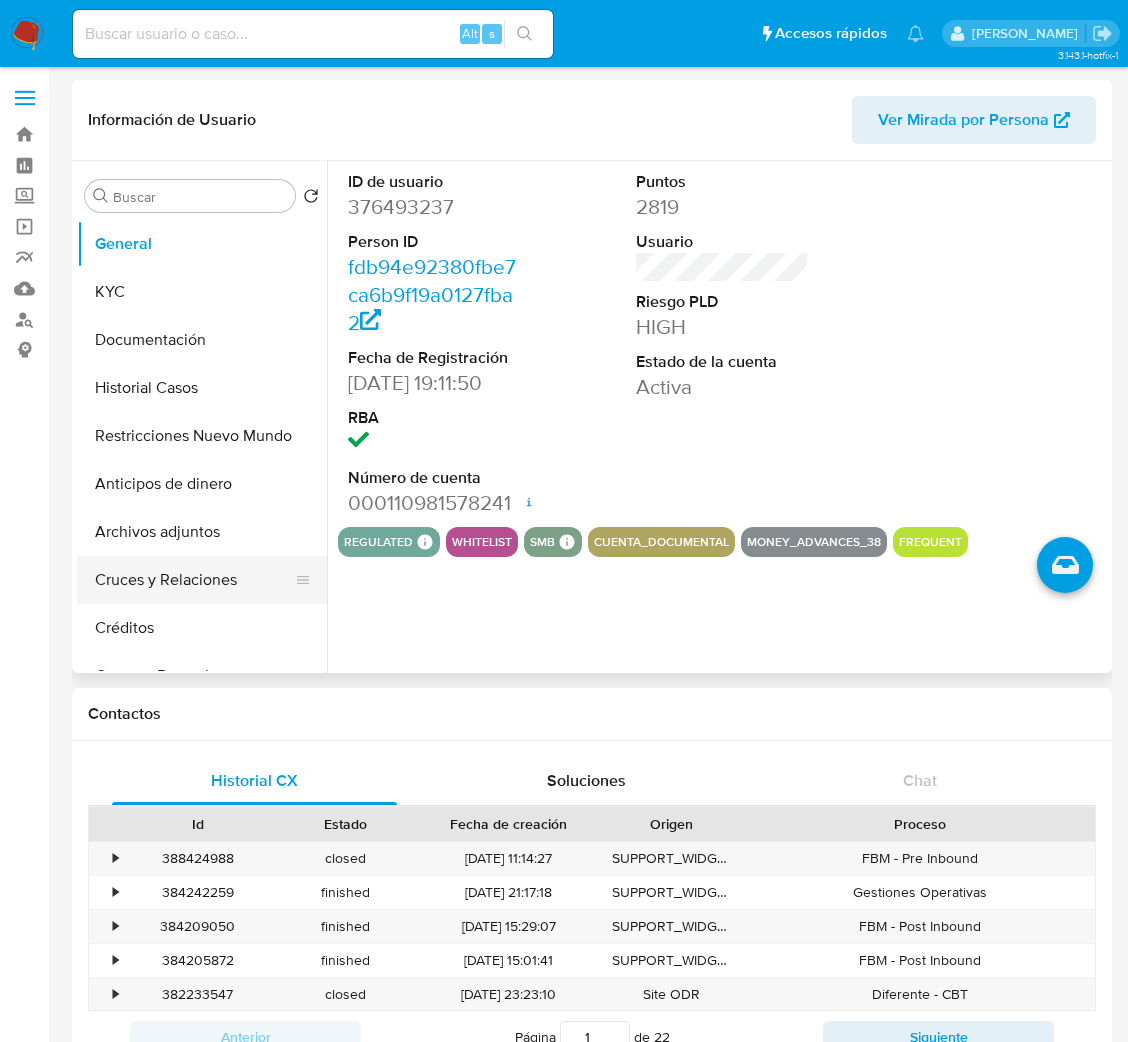 select on "10" 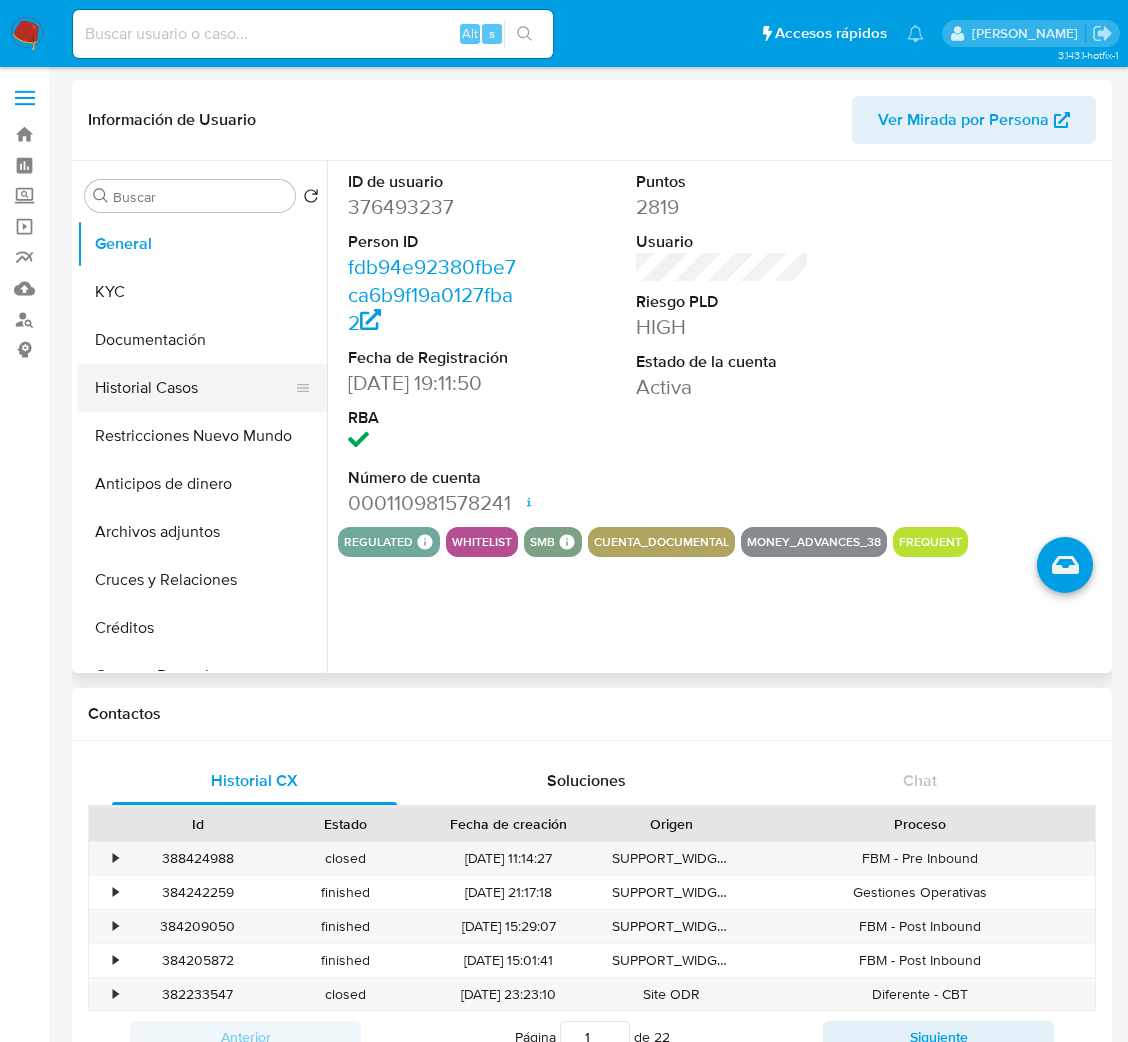 click on "Historial Casos" at bounding box center (194, 388) 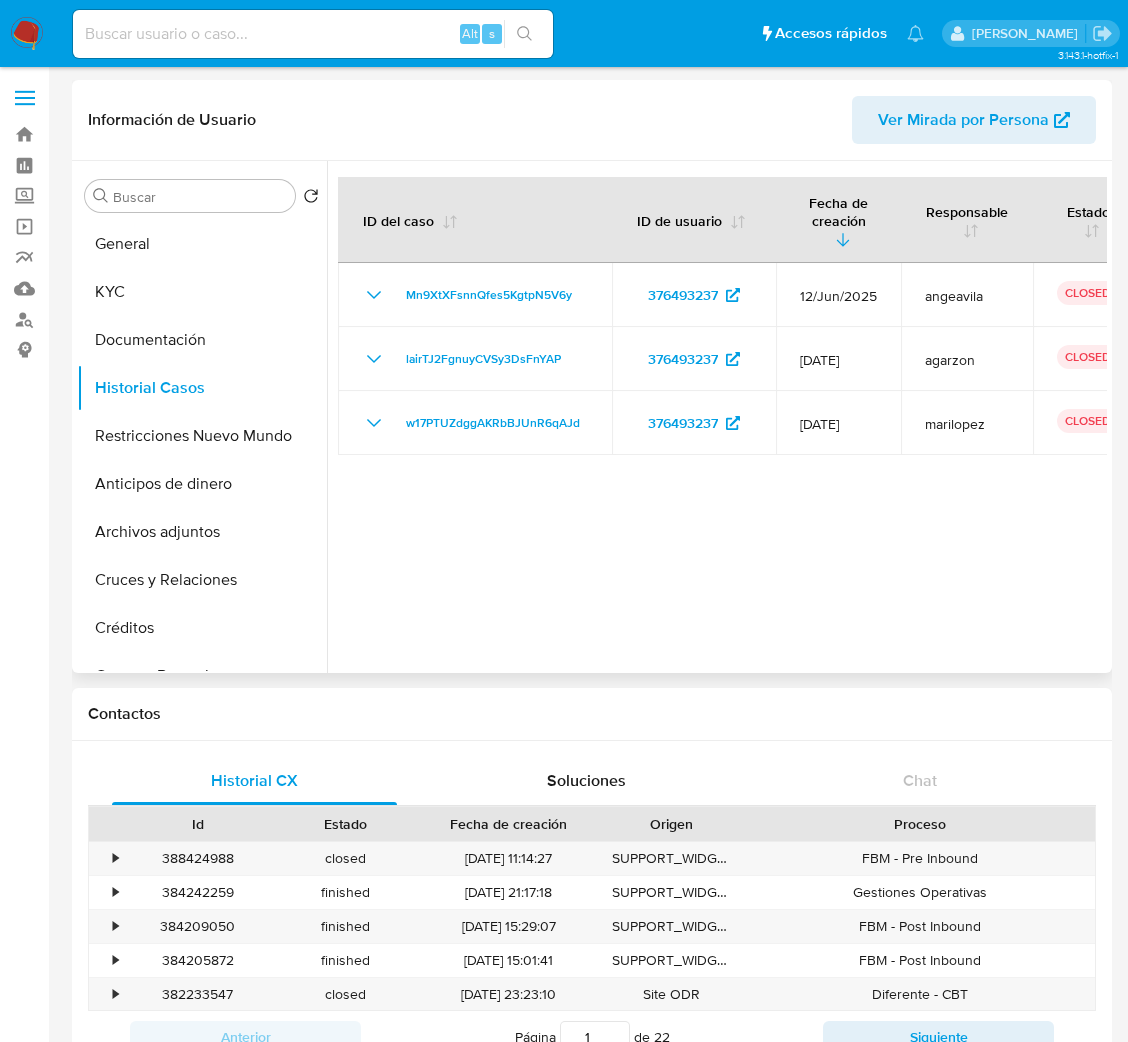 type 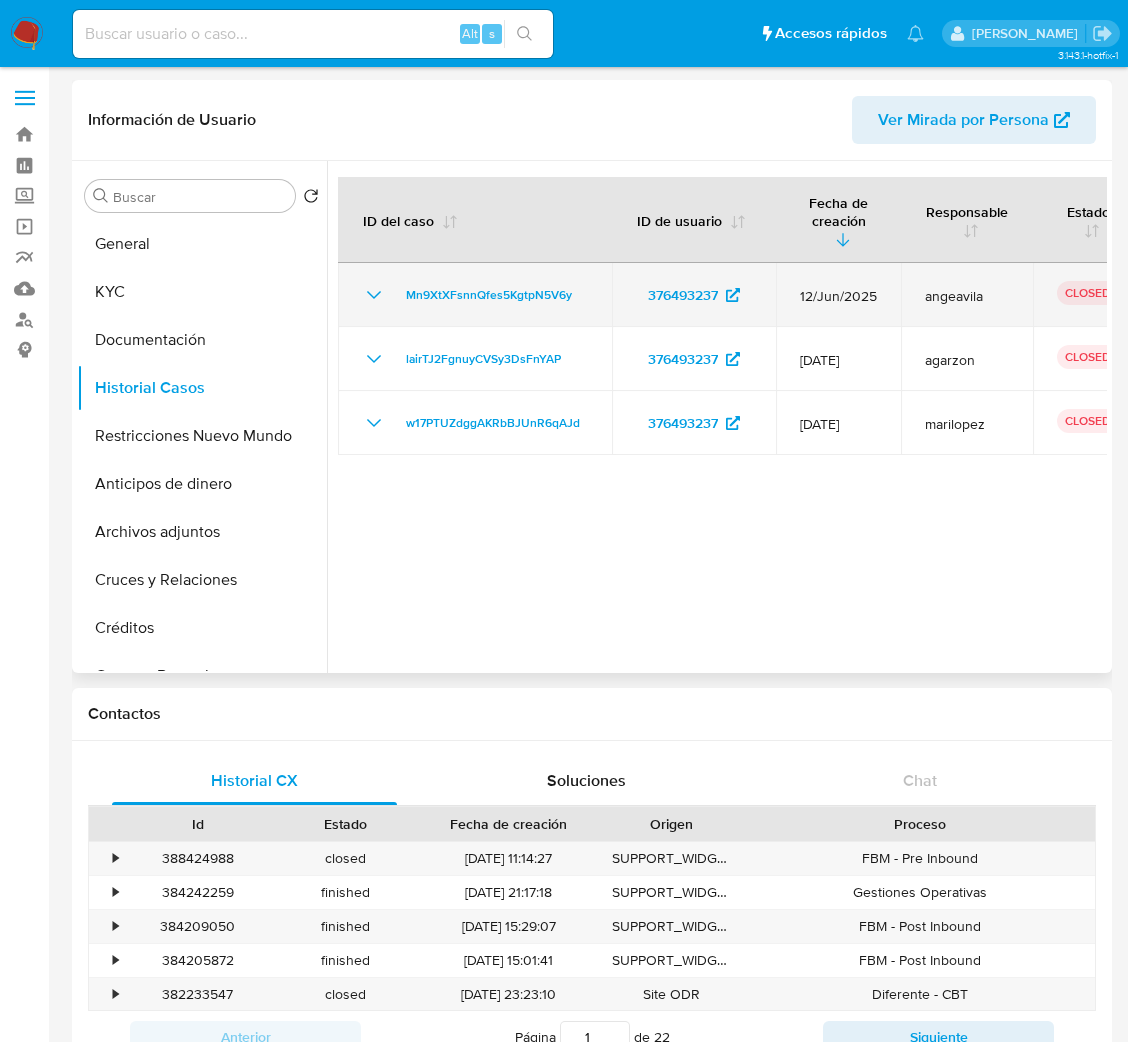 click 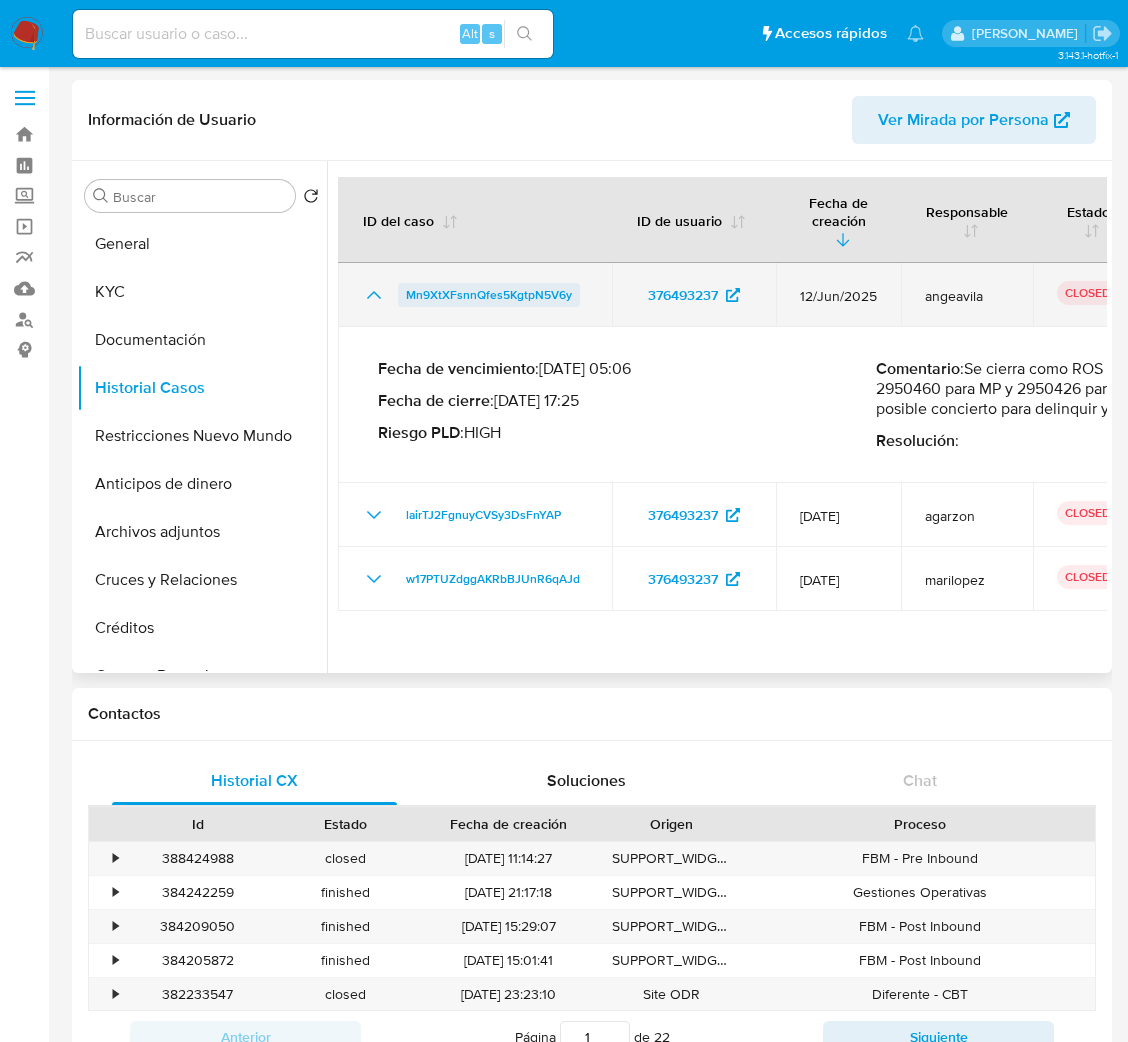 click on "Mn9XtXFsnnQfes5KgtpN5V6y" at bounding box center (489, 295) 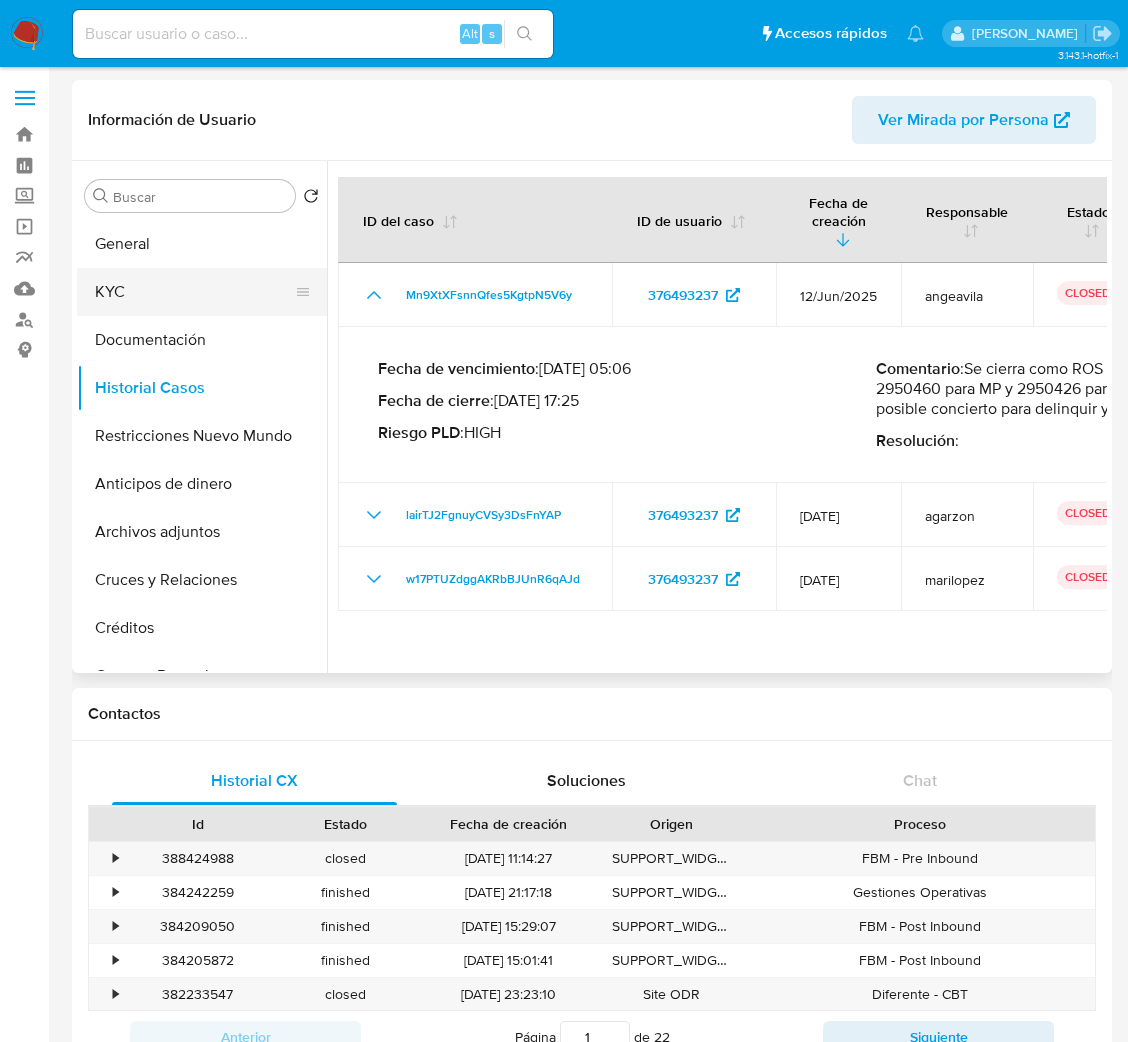 click on "KYC" at bounding box center [194, 292] 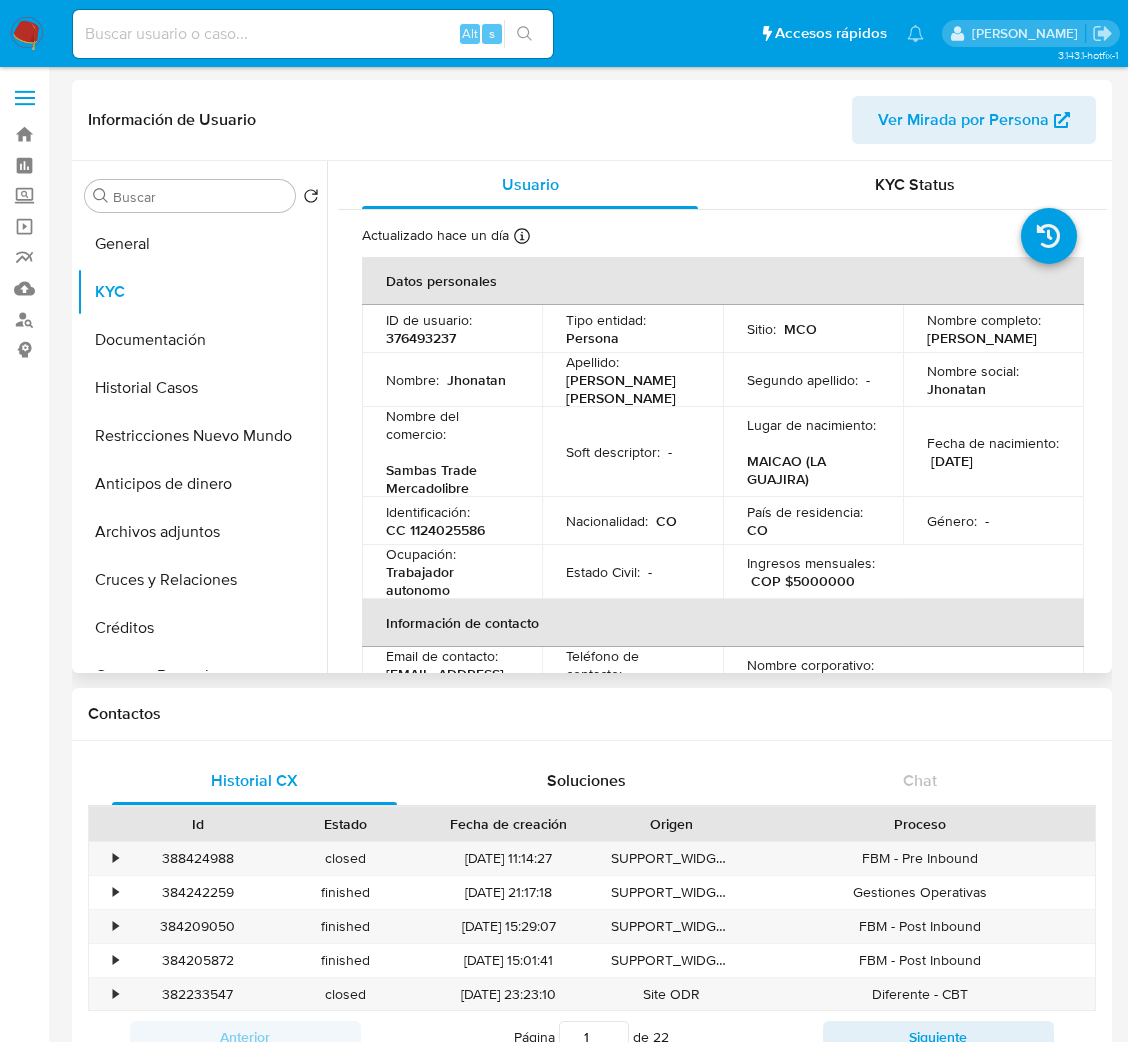 drag, startPoint x: 922, startPoint y: 342, endPoint x: 1003, endPoint y: 350, distance: 81.394104 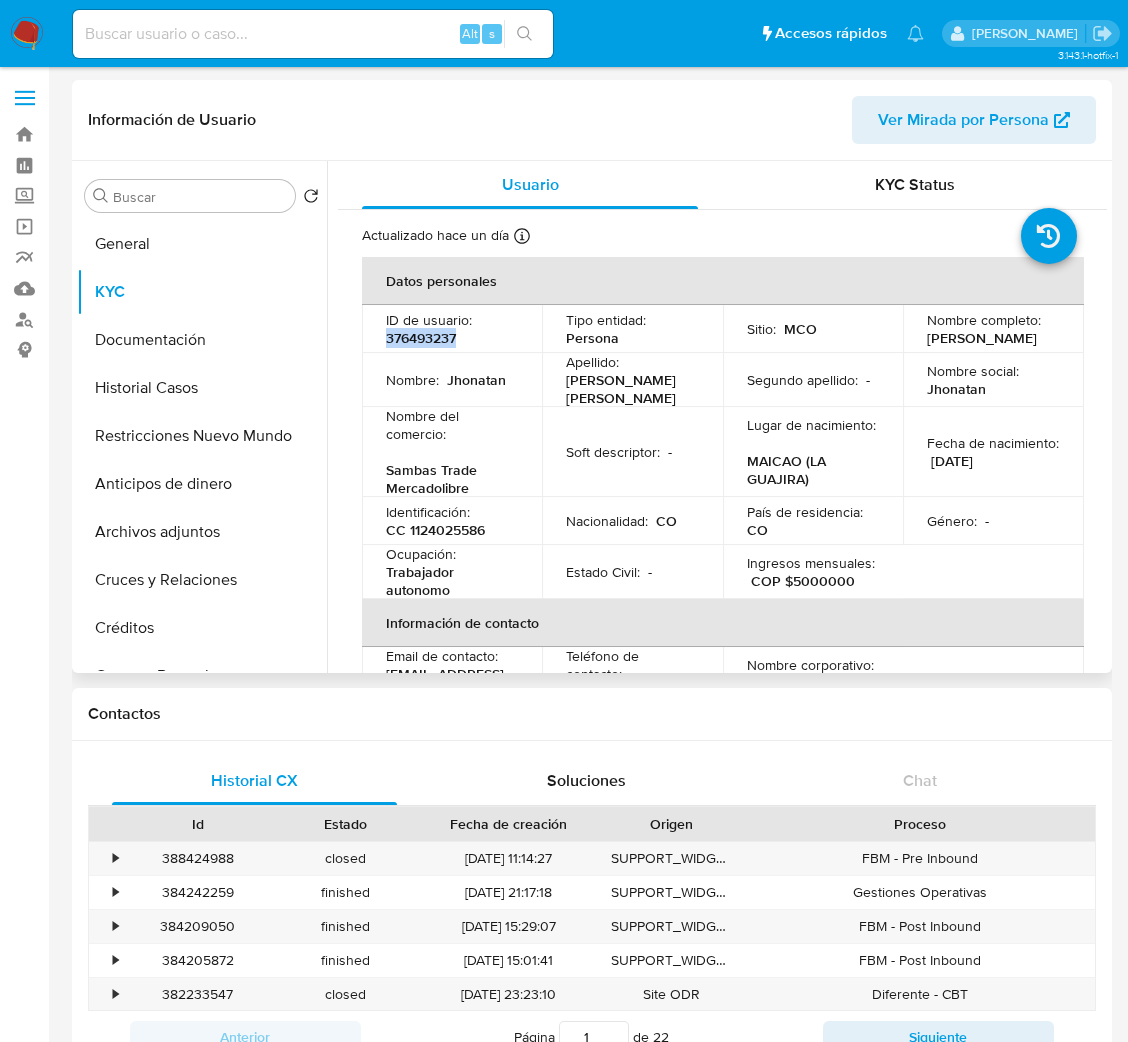 click on "376493237" at bounding box center [421, 338] 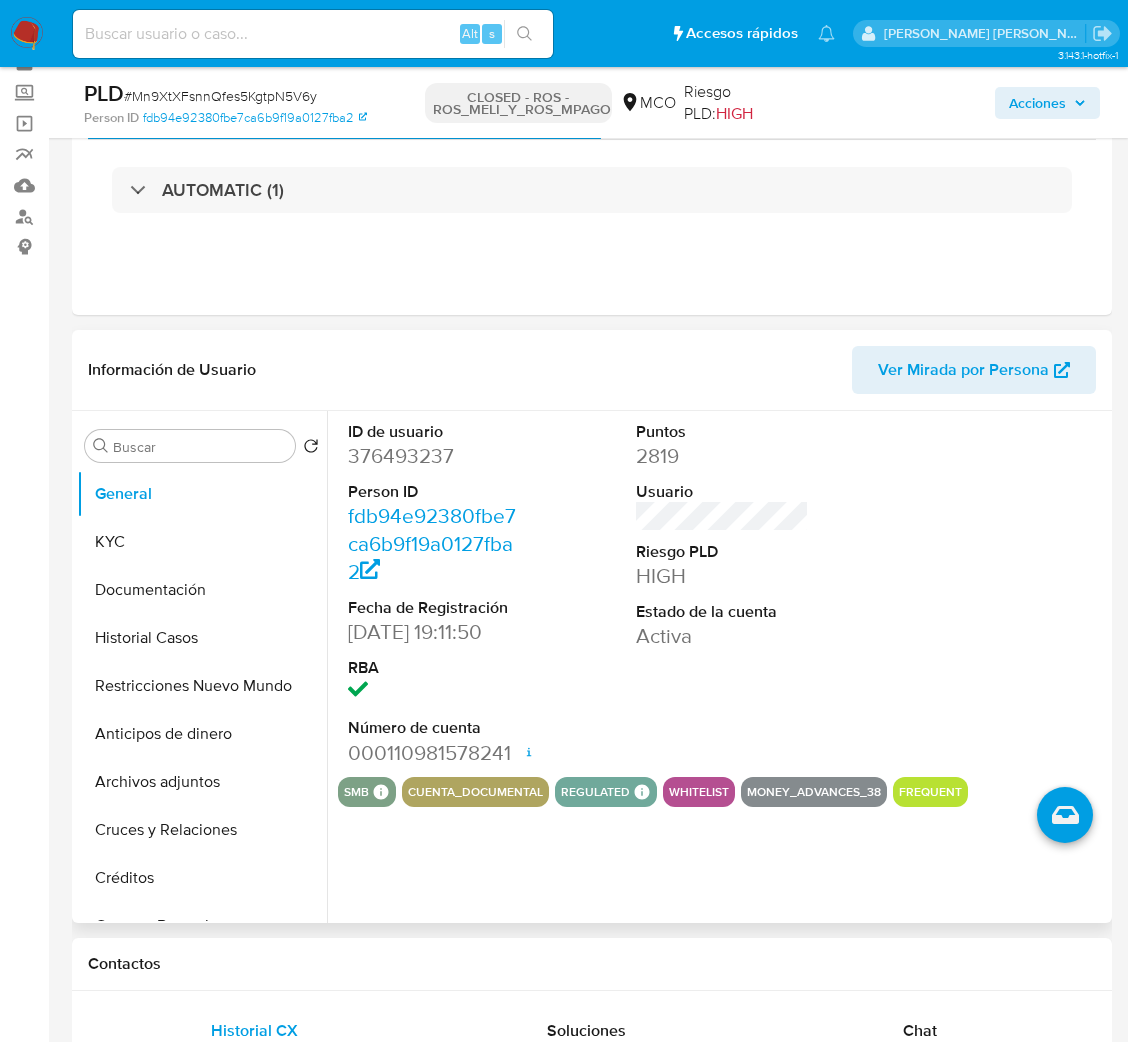 scroll, scrollTop: 150, scrollLeft: 0, axis: vertical 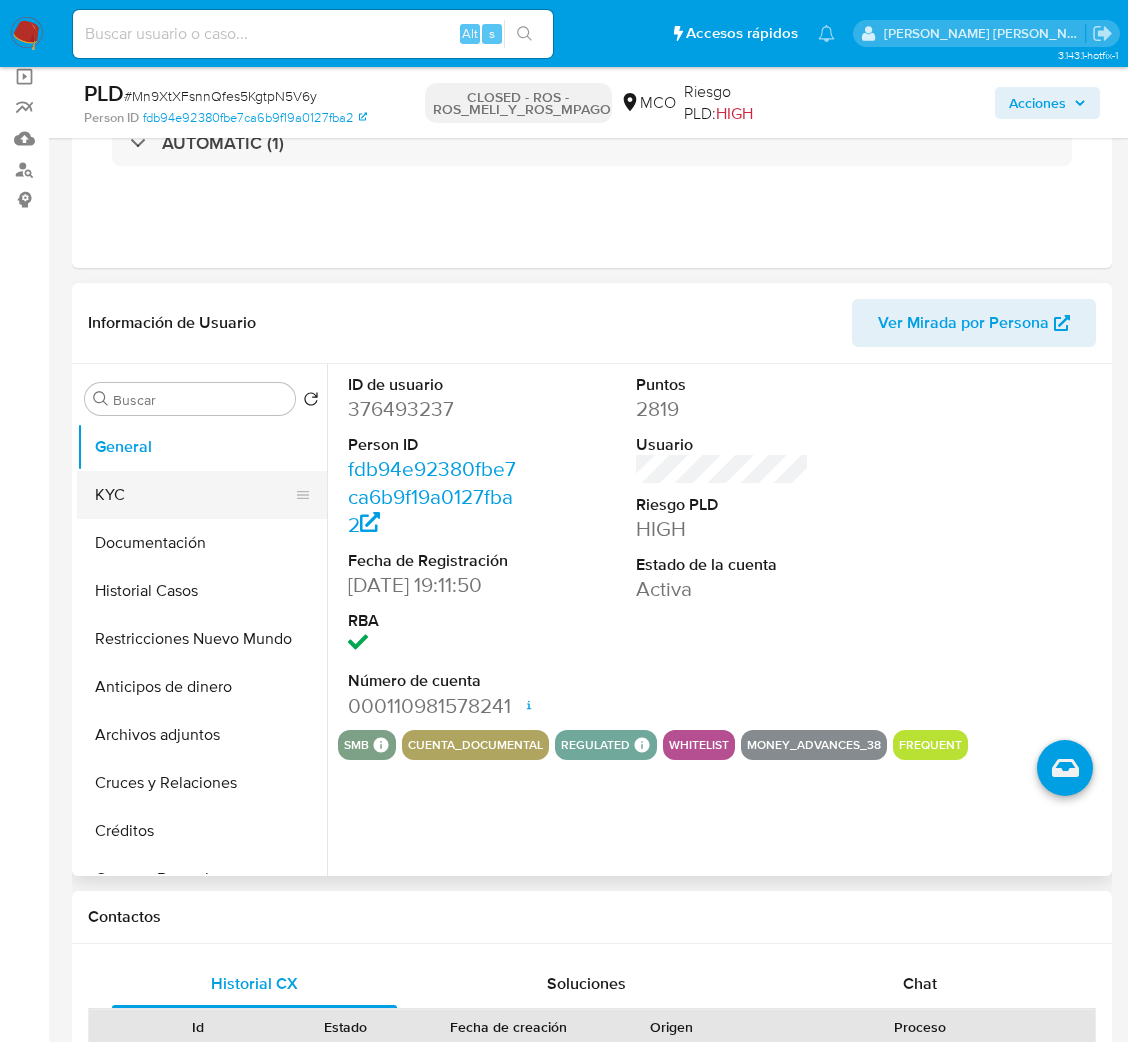 select on "10" 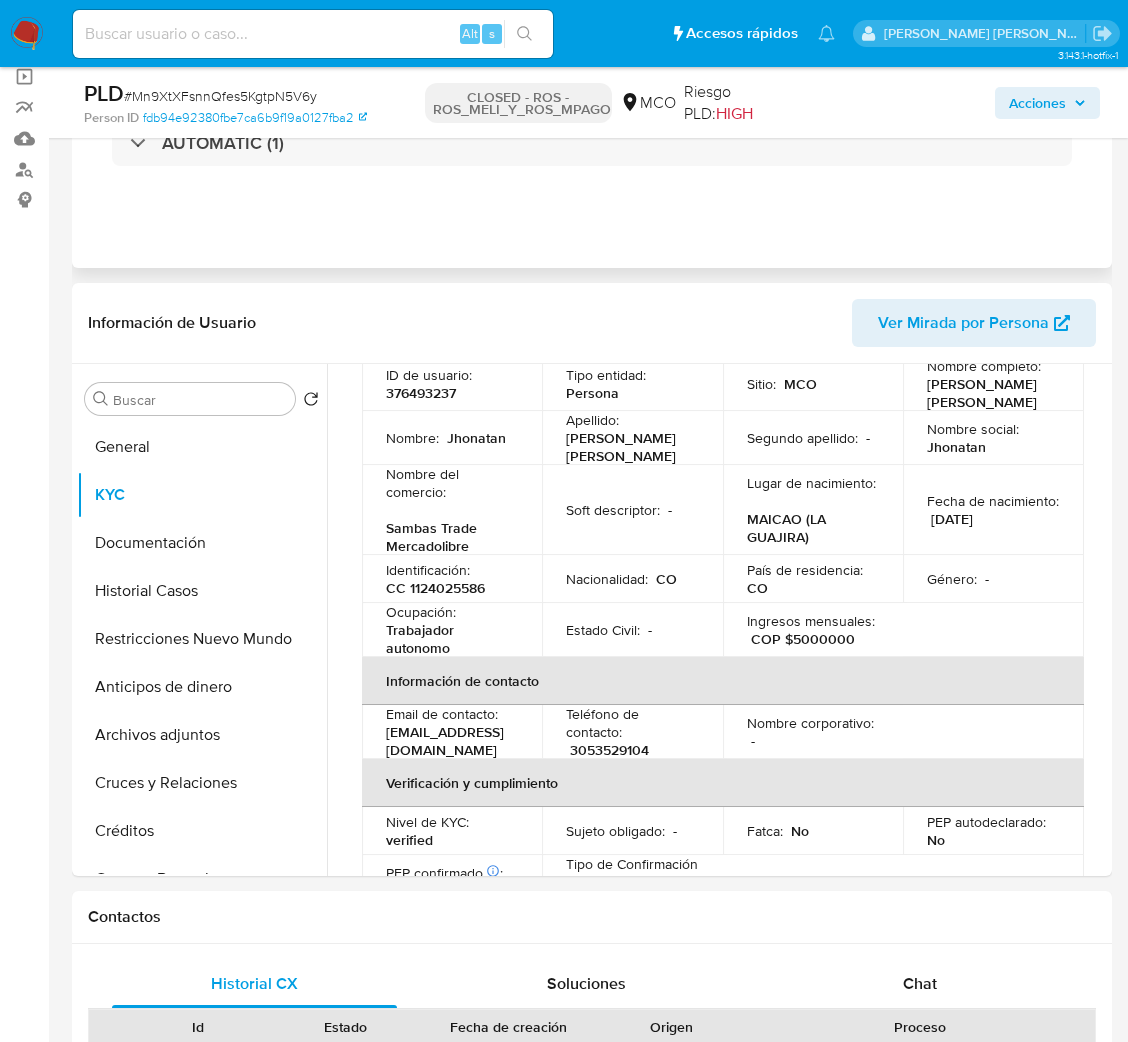 scroll, scrollTop: 0, scrollLeft: 0, axis: both 